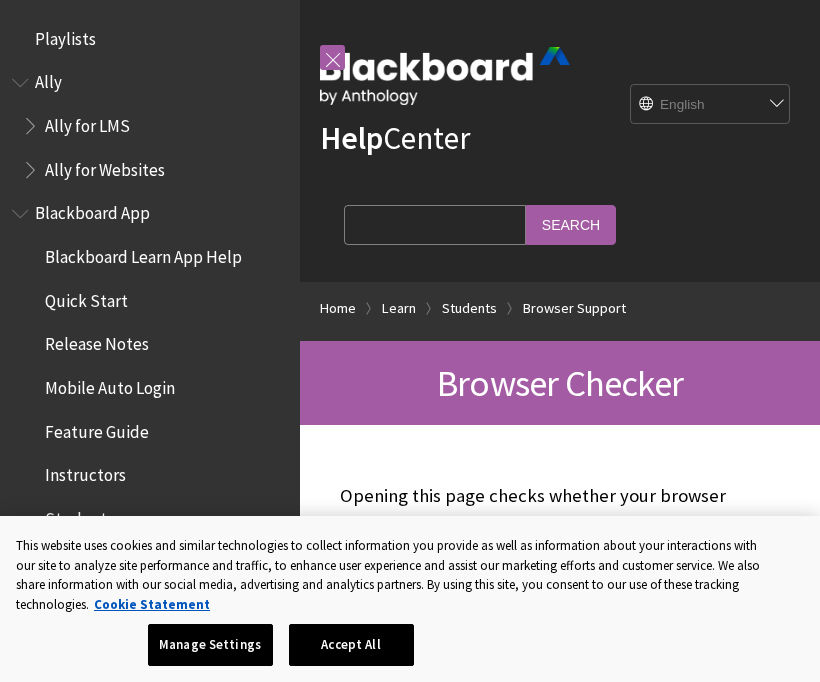 scroll, scrollTop: 0, scrollLeft: 0, axis: both 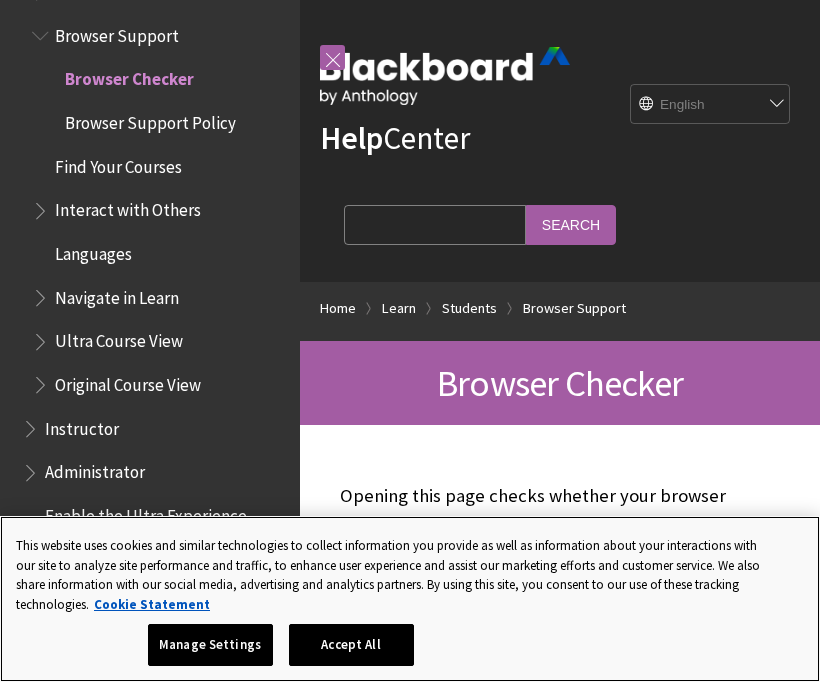 click on "Accept All" at bounding box center [351, 645] 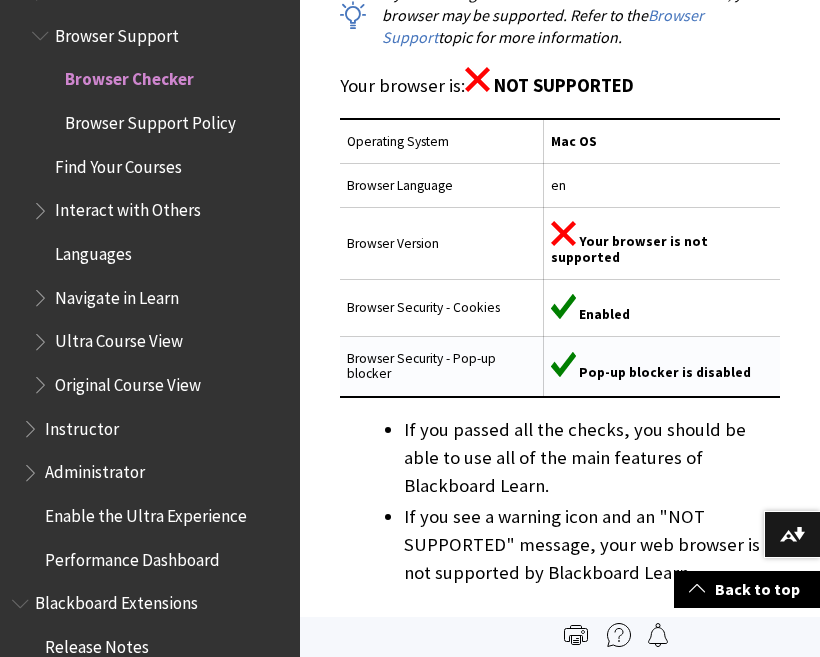 scroll, scrollTop: 568, scrollLeft: 0, axis: vertical 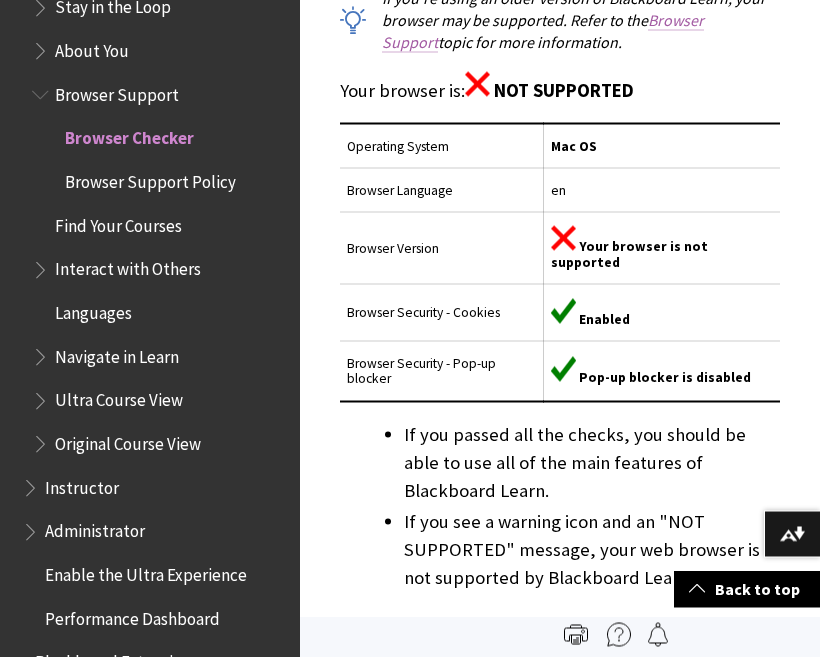 click on "Browser Support" at bounding box center (543, 31) 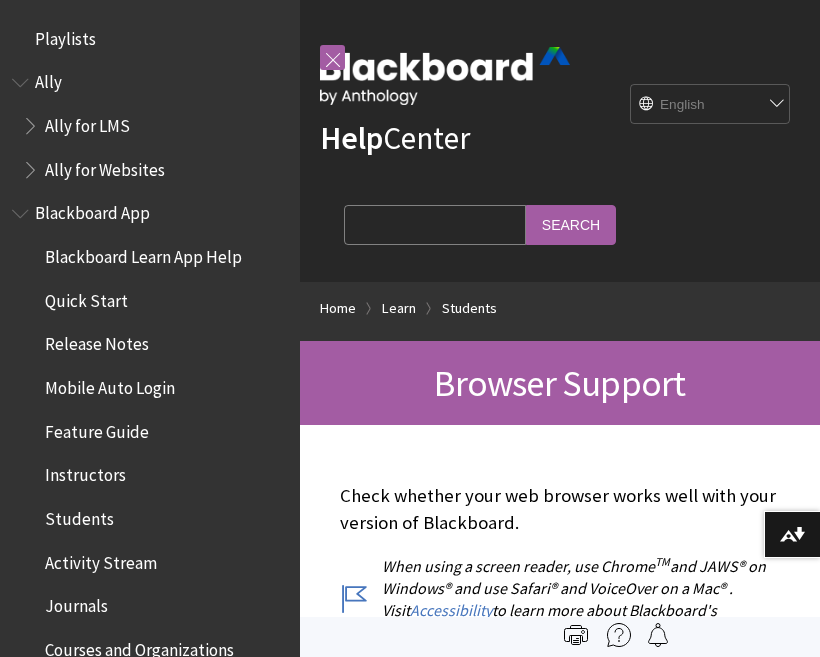 scroll, scrollTop: 0, scrollLeft: 0, axis: both 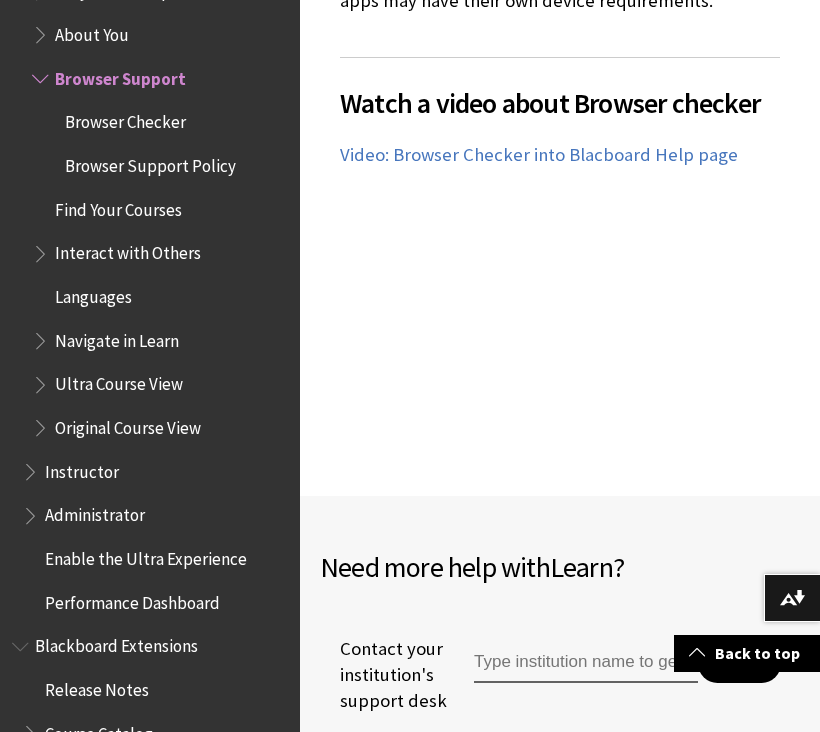 click on "Browser Checker" at bounding box center [125, 119] 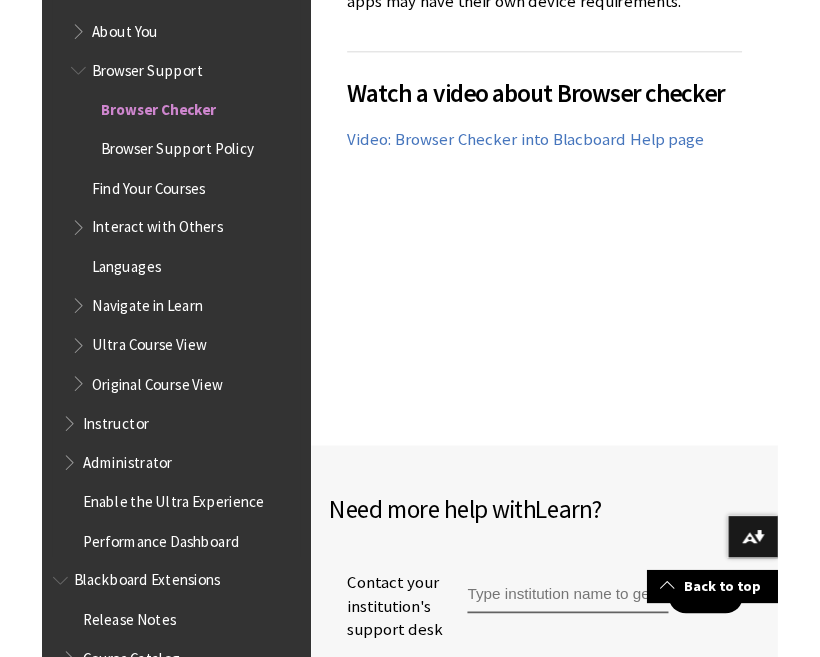scroll, scrollTop: 2526, scrollLeft: 0, axis: vertical 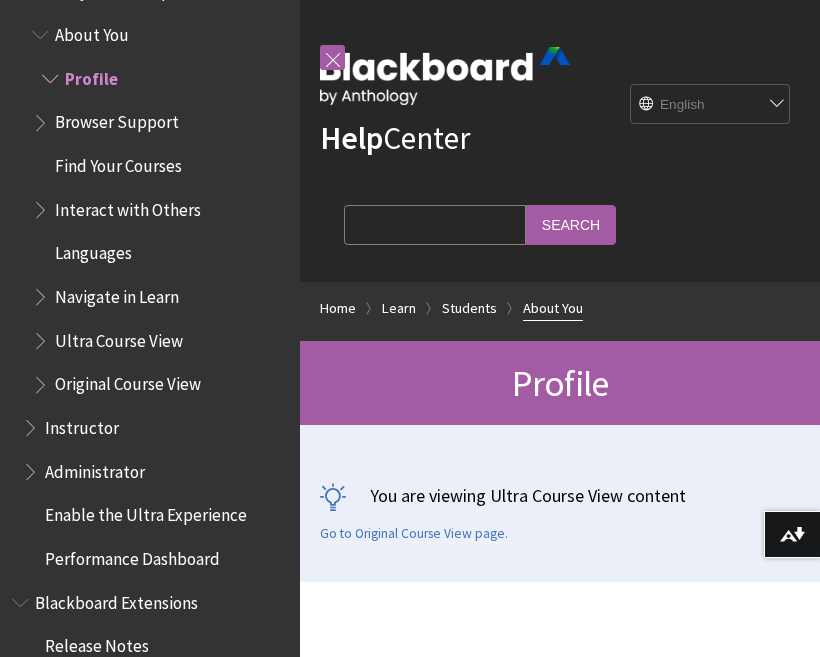 click on "About You" at bounding box center [553, 308] 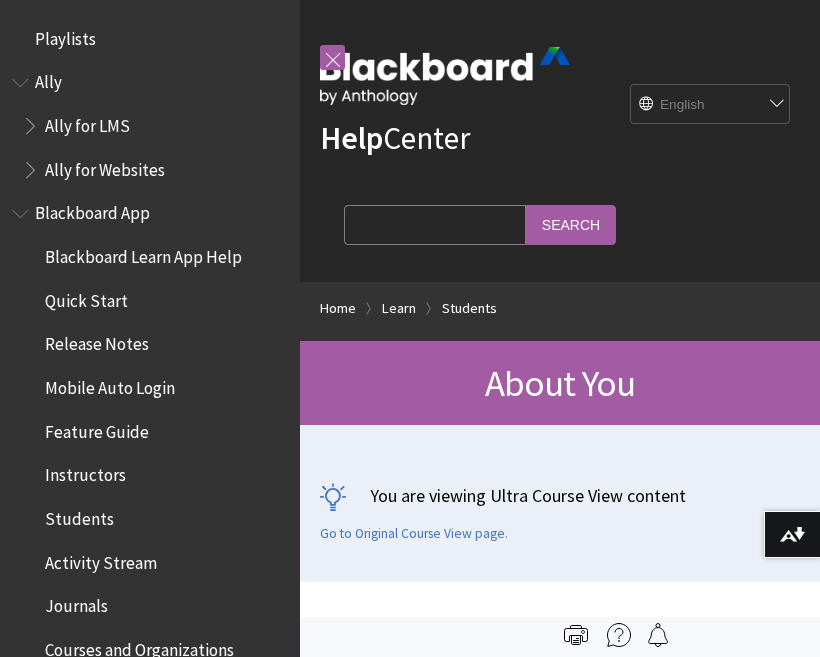 scroll, scrollTop: 0, scrollLeft: 0, axis: both 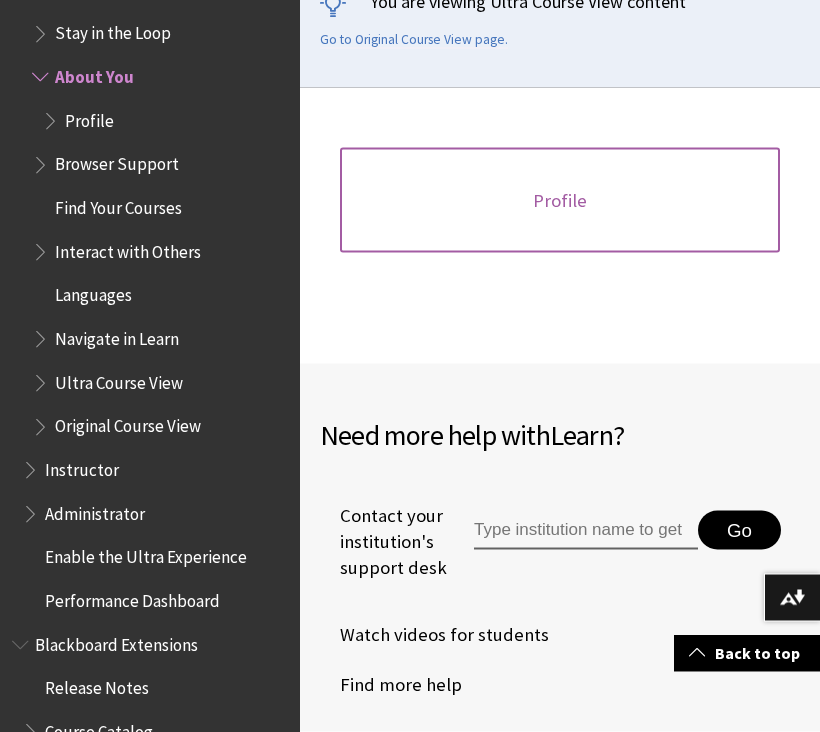 click on "Profile" at bounding box center [560, 201] 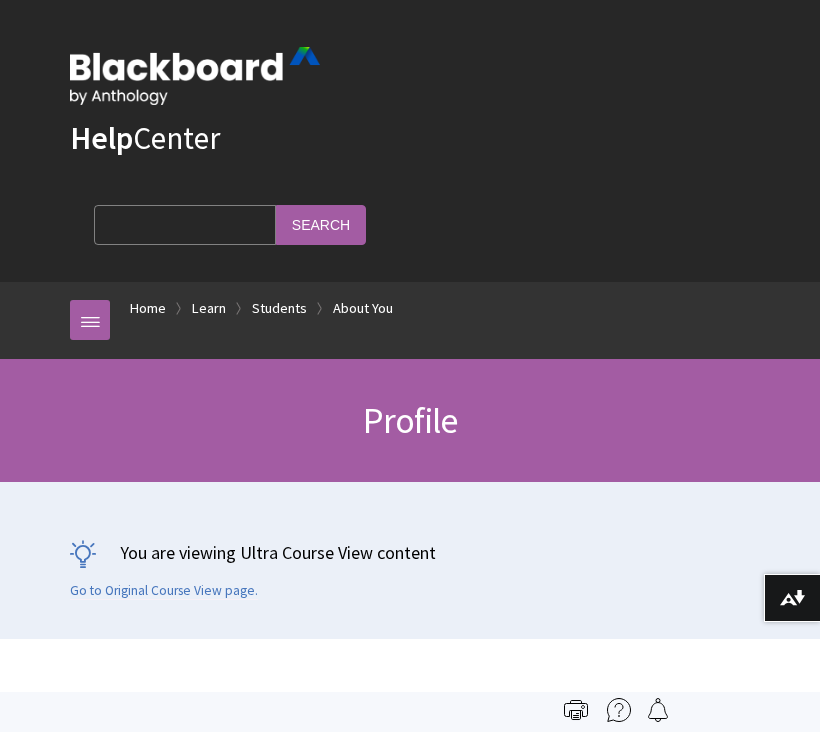 scroll, scrollTop: 0, scrollLeft: 0, axis: both 